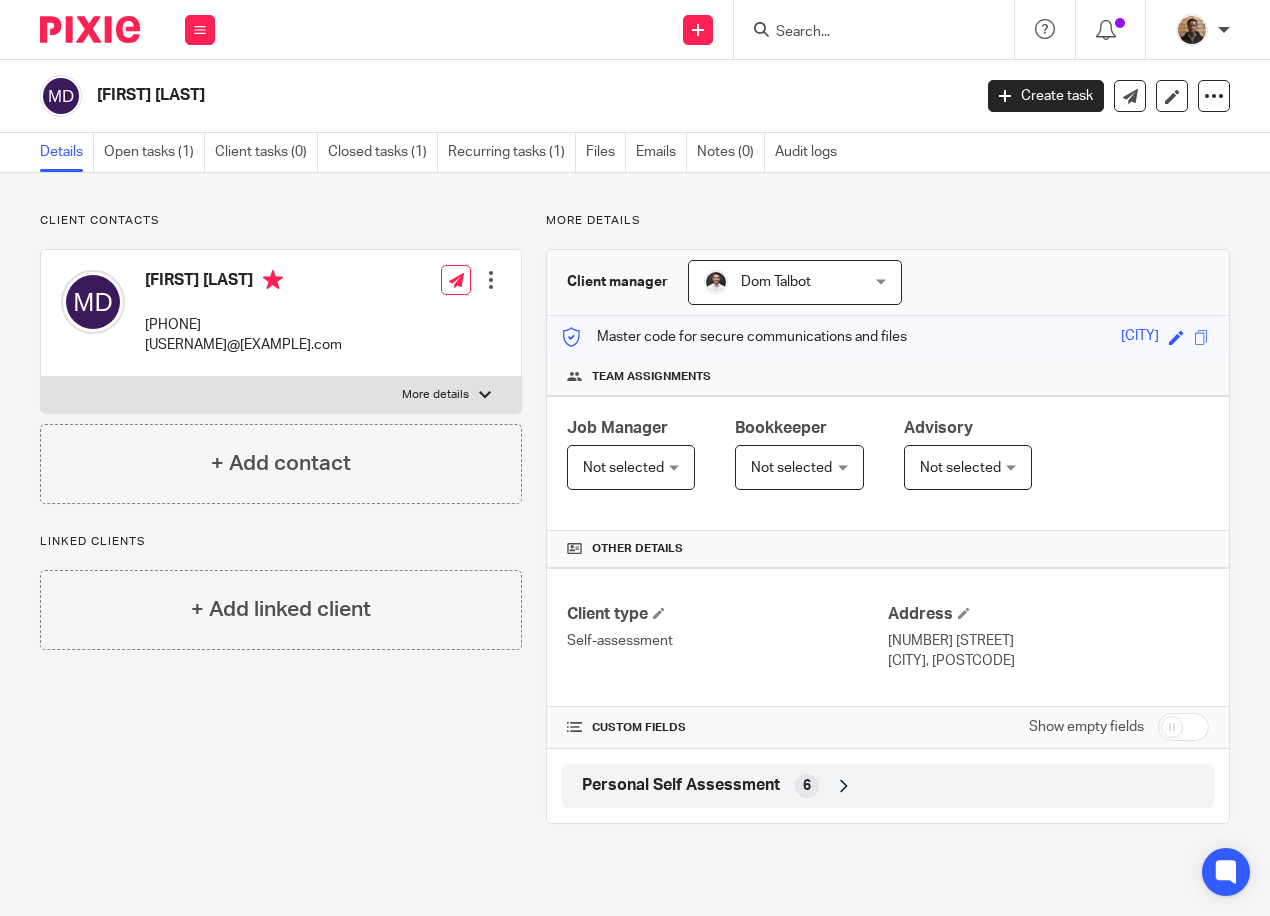 scroll, scrollTop: 0, scrollLeft: 0, axis: both 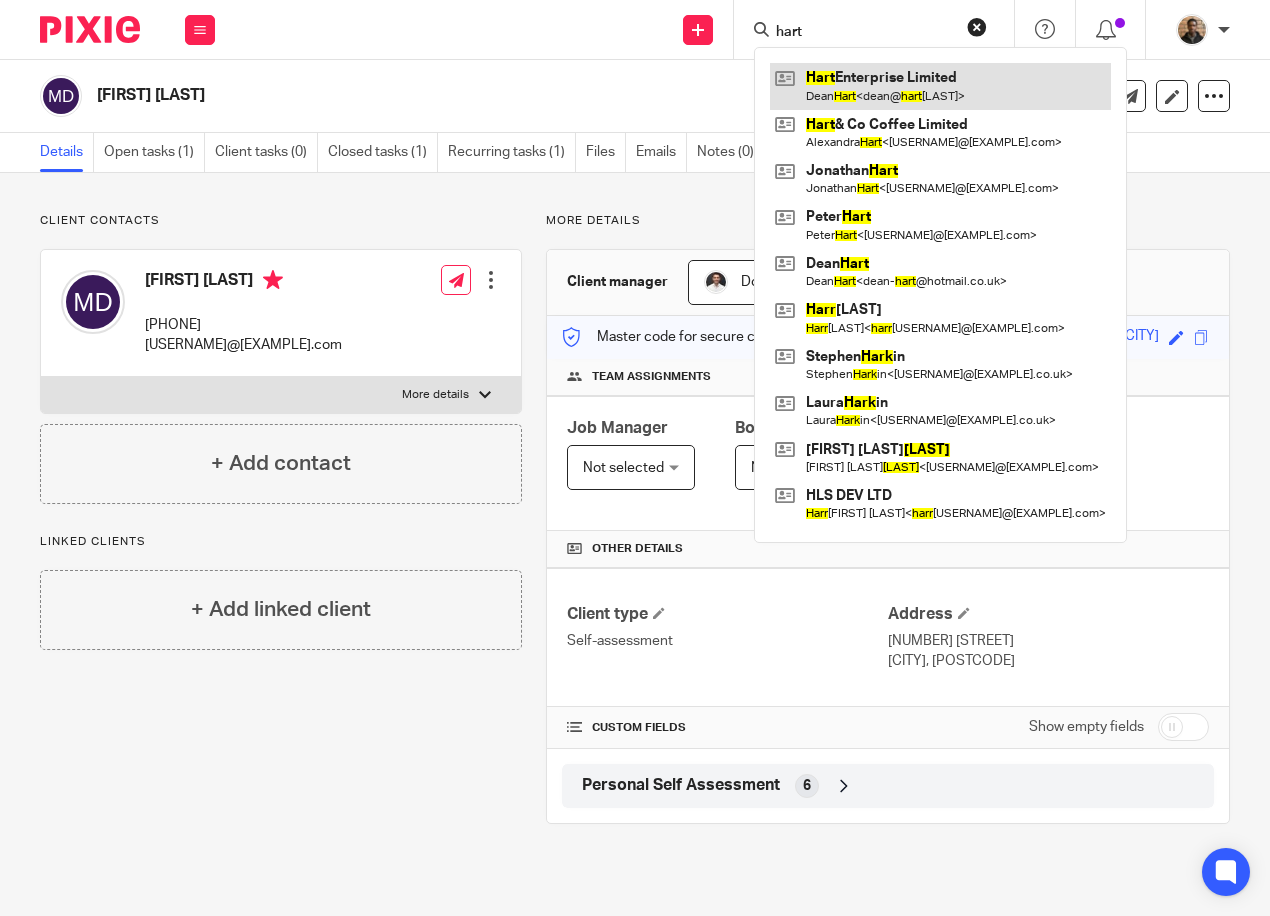 type on "hart" 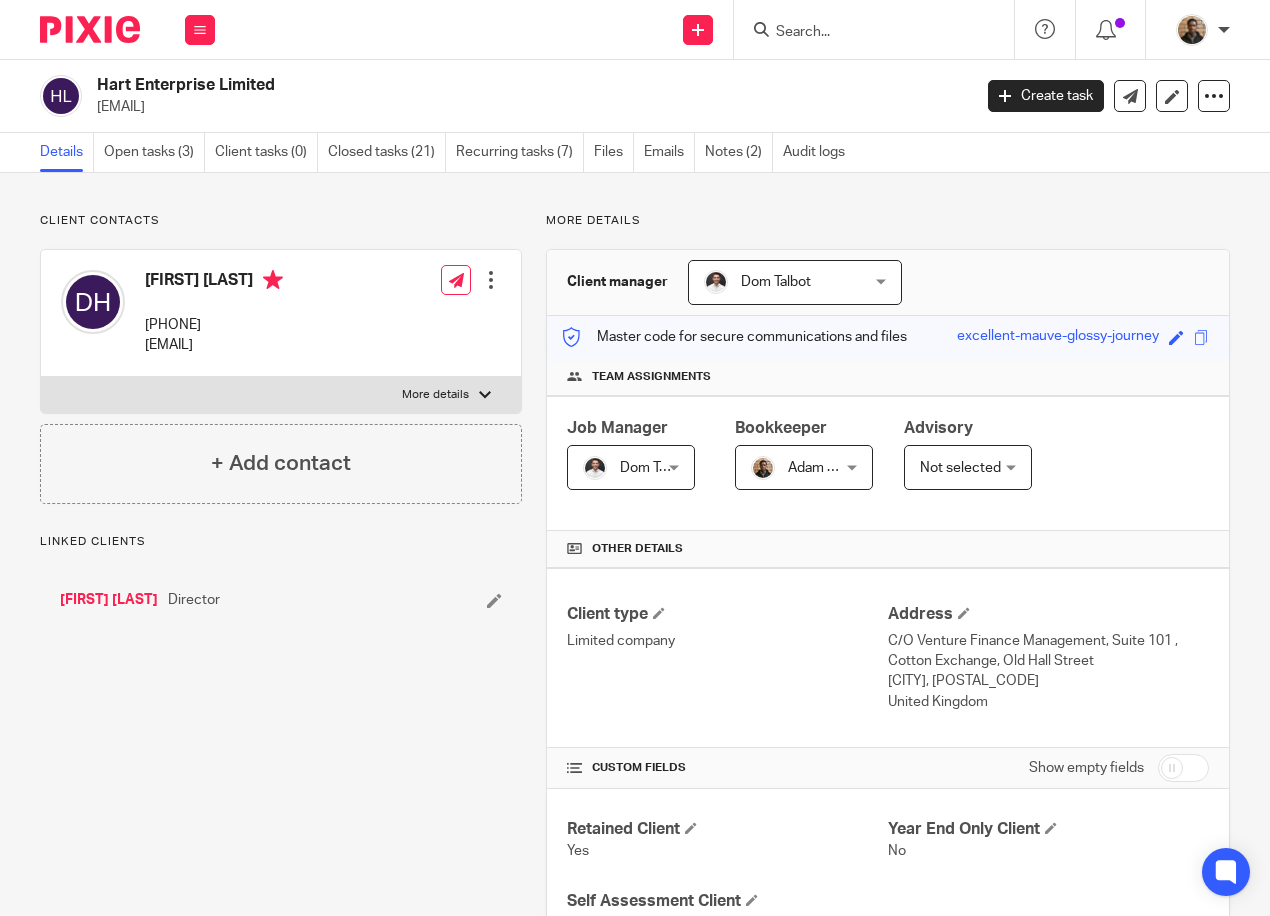 scroll, scrollTop: 0, scrollLeft: 0, axis: both 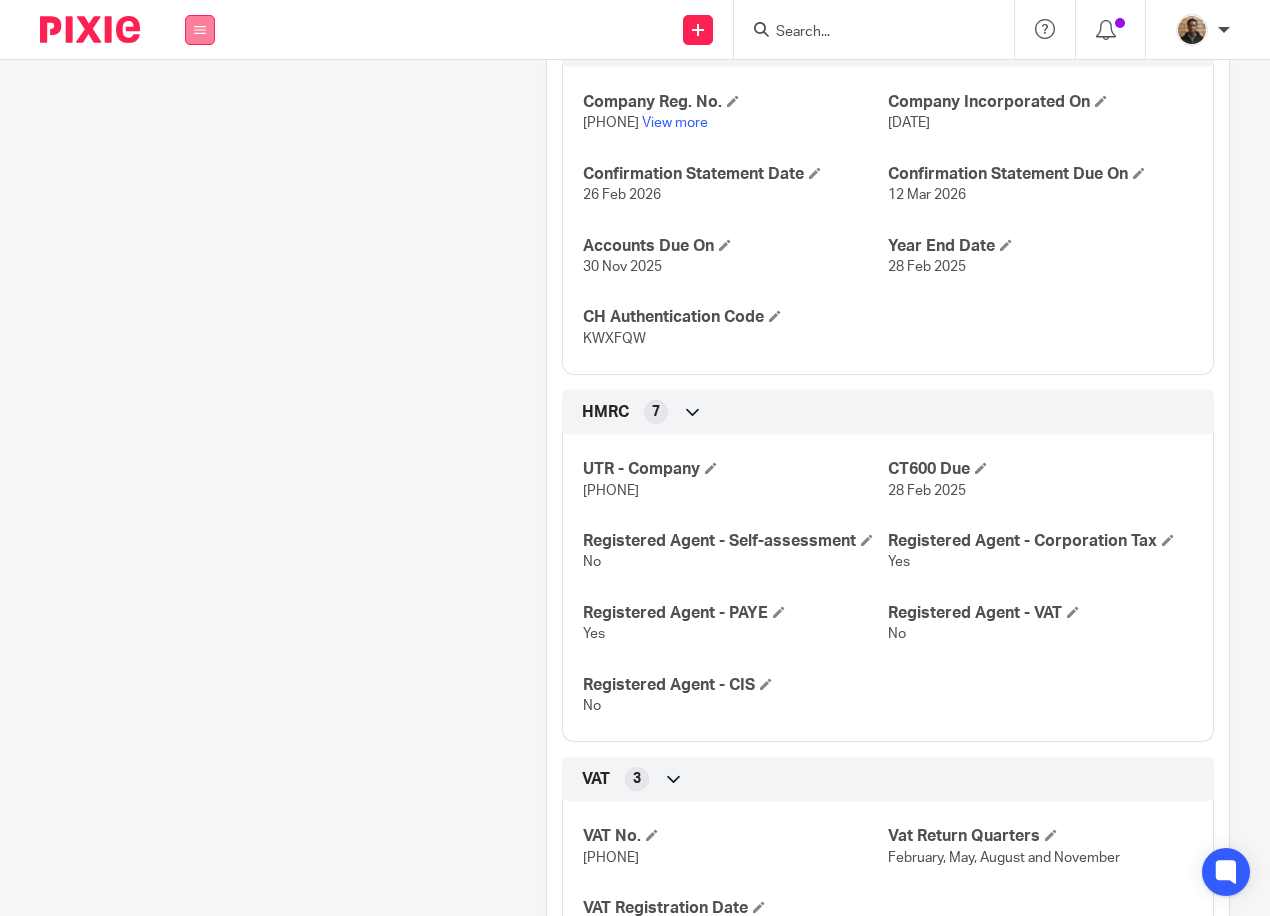 click at bounding box center [200, 30] 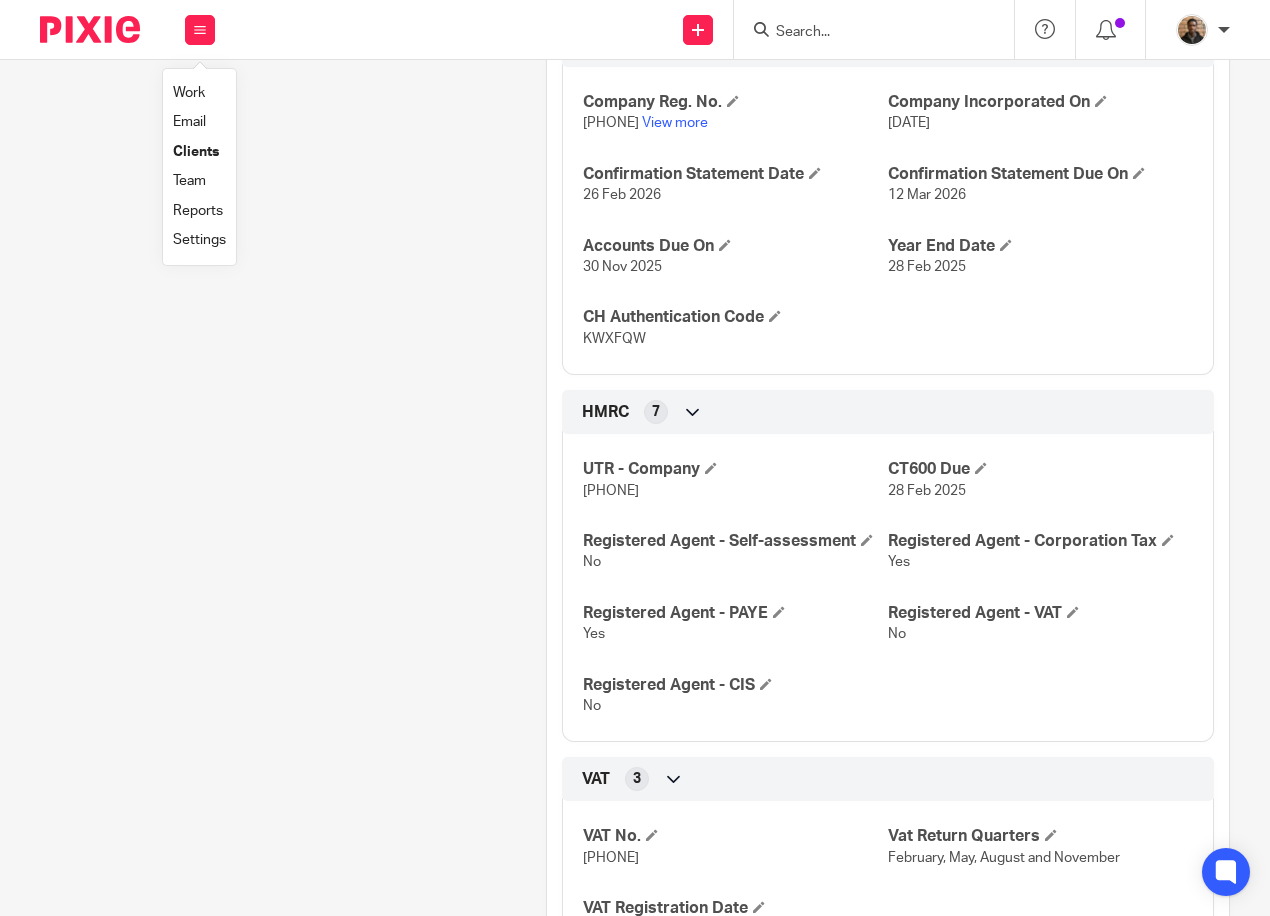 click on "Work" at bounding box center [189, 93] 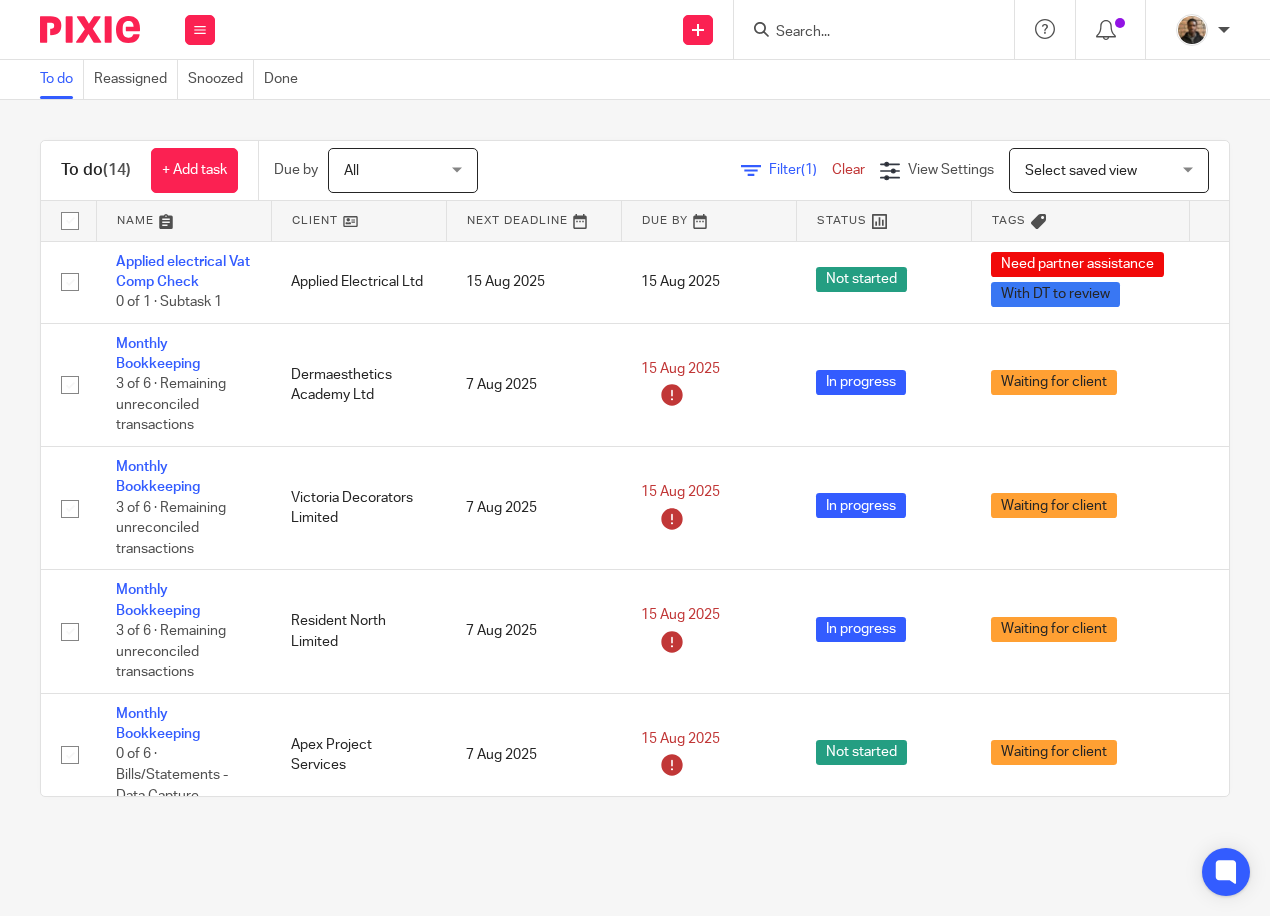 scroll, scrollTop: 0, scrollLeft: 0, axis: both 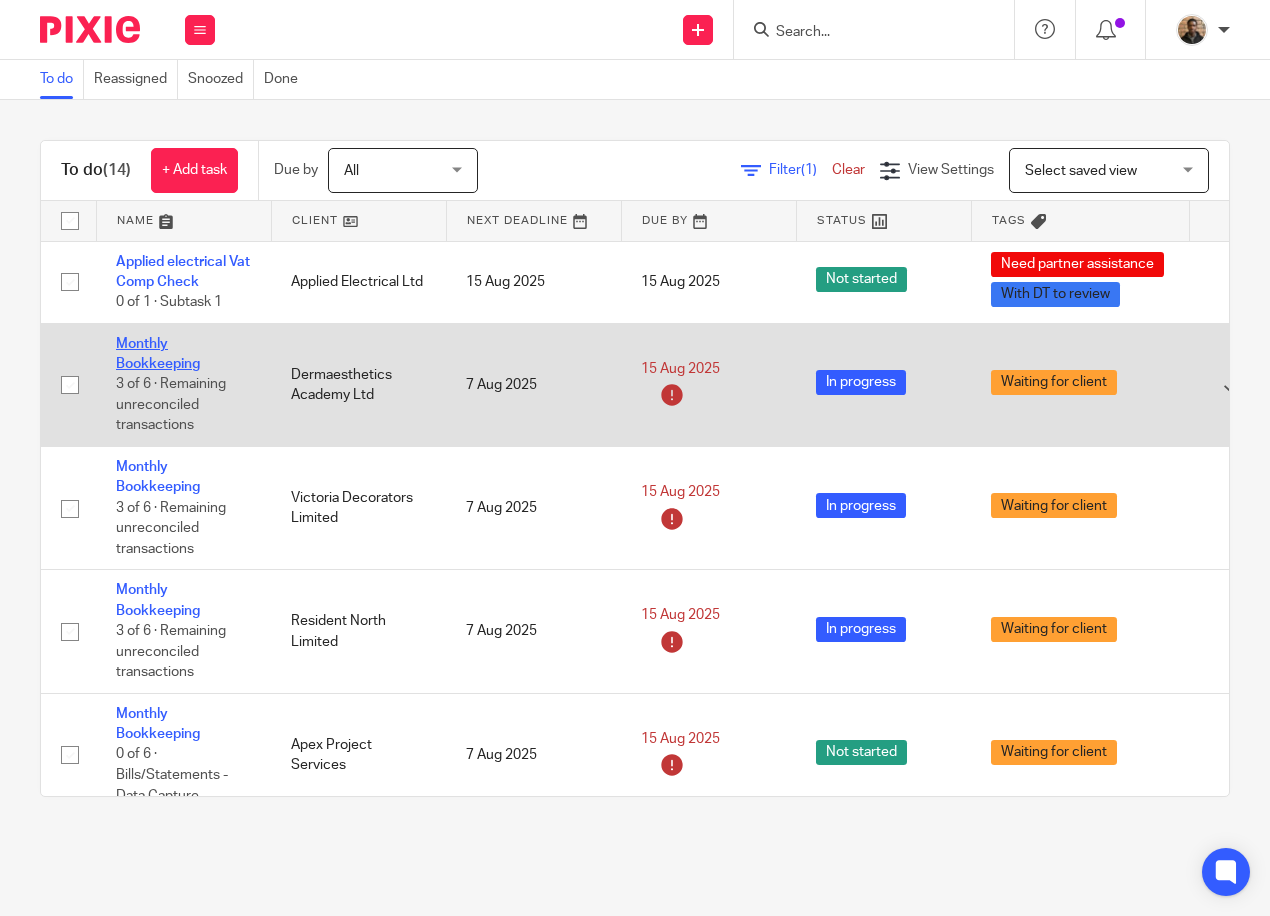 click on "Monthly Bookkeeping" at bounding box center [158, 354] 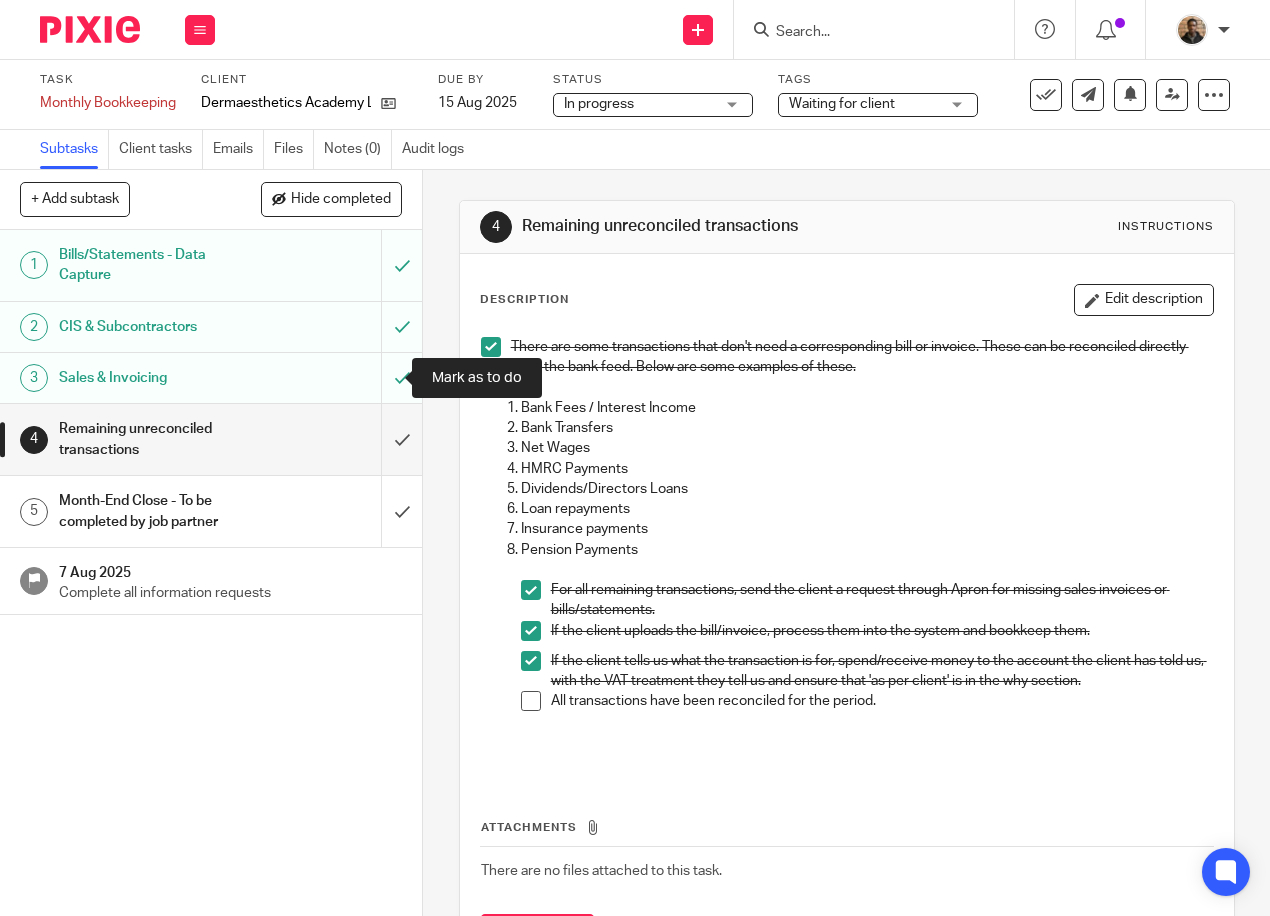 scroll, scrollTop: 0, scrollLeft: 0, axis: both 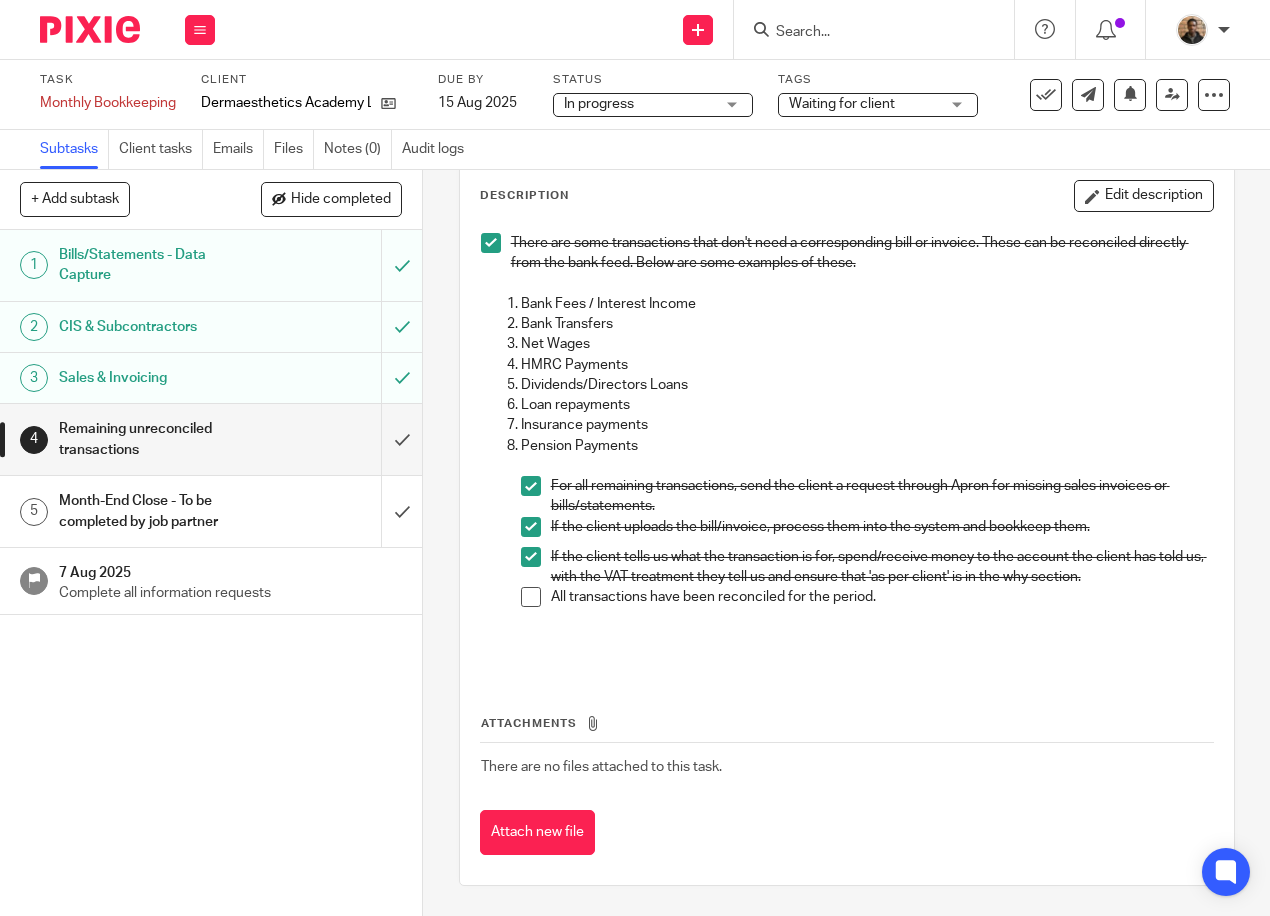 click on "All transactions have been reconciled for the period." at bounding box center [867, 602] 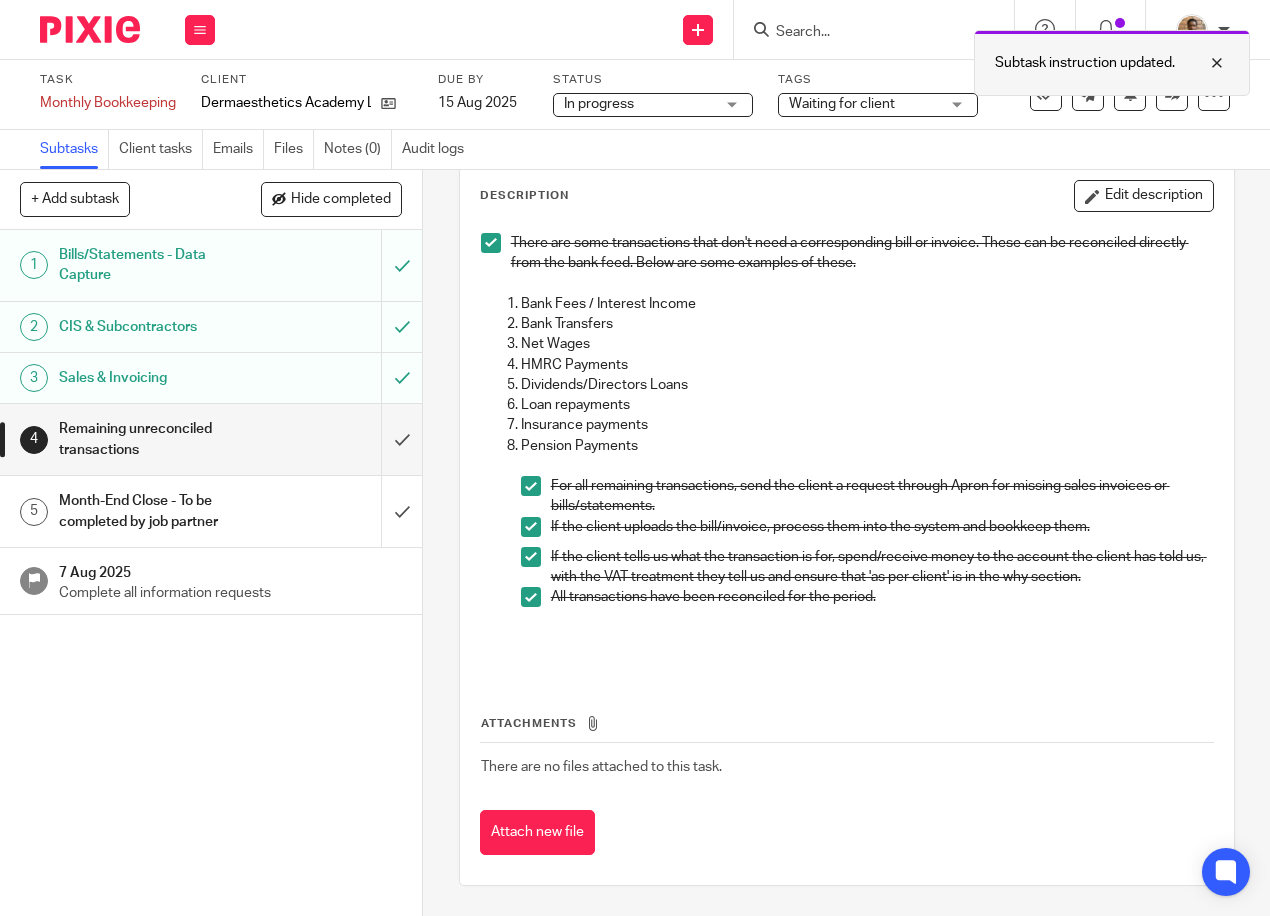 click at bounding box center [1202, 63] 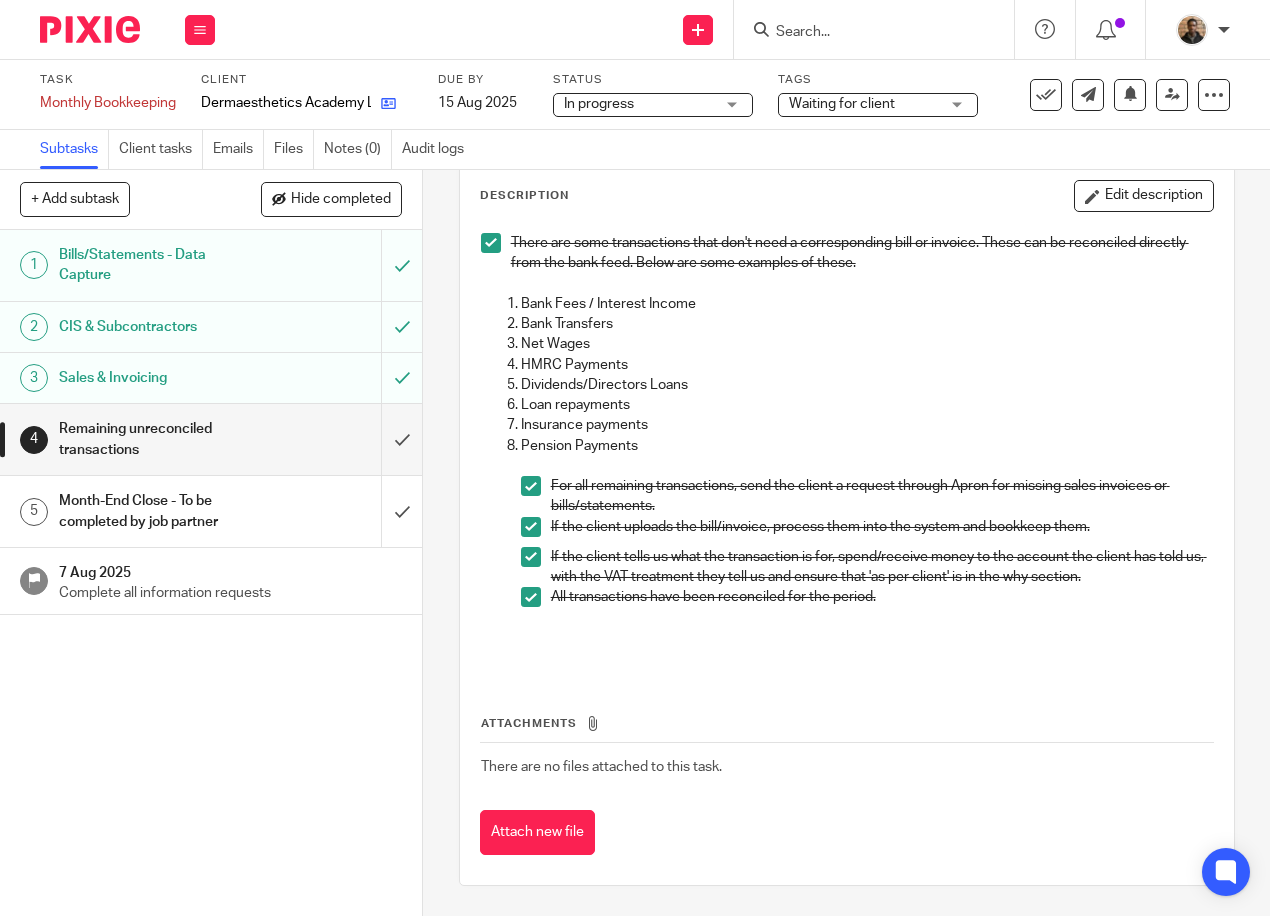 click at bounding box center [383, 103] 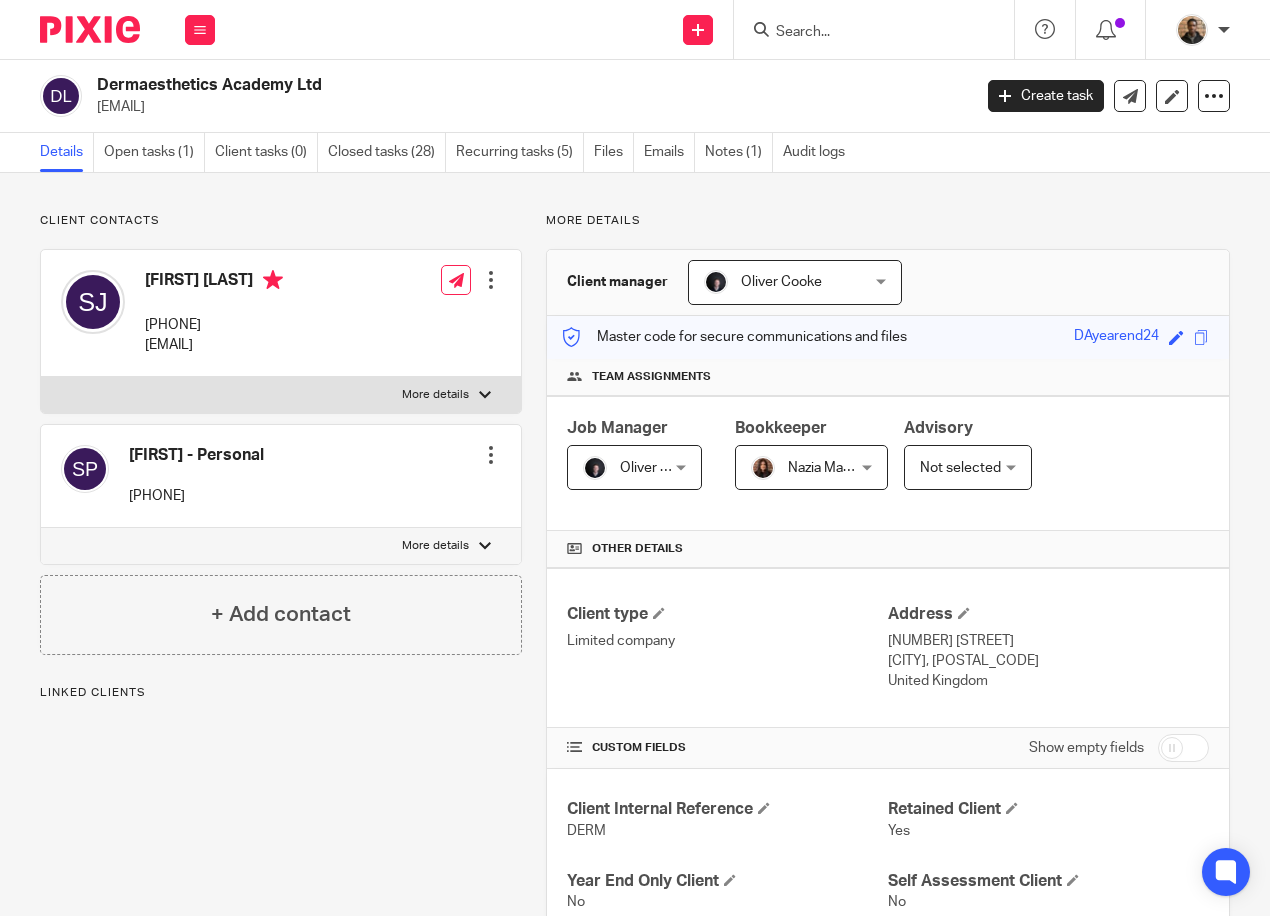 scroll, scrollTop: 0, scrollLeft: 0, axis: both 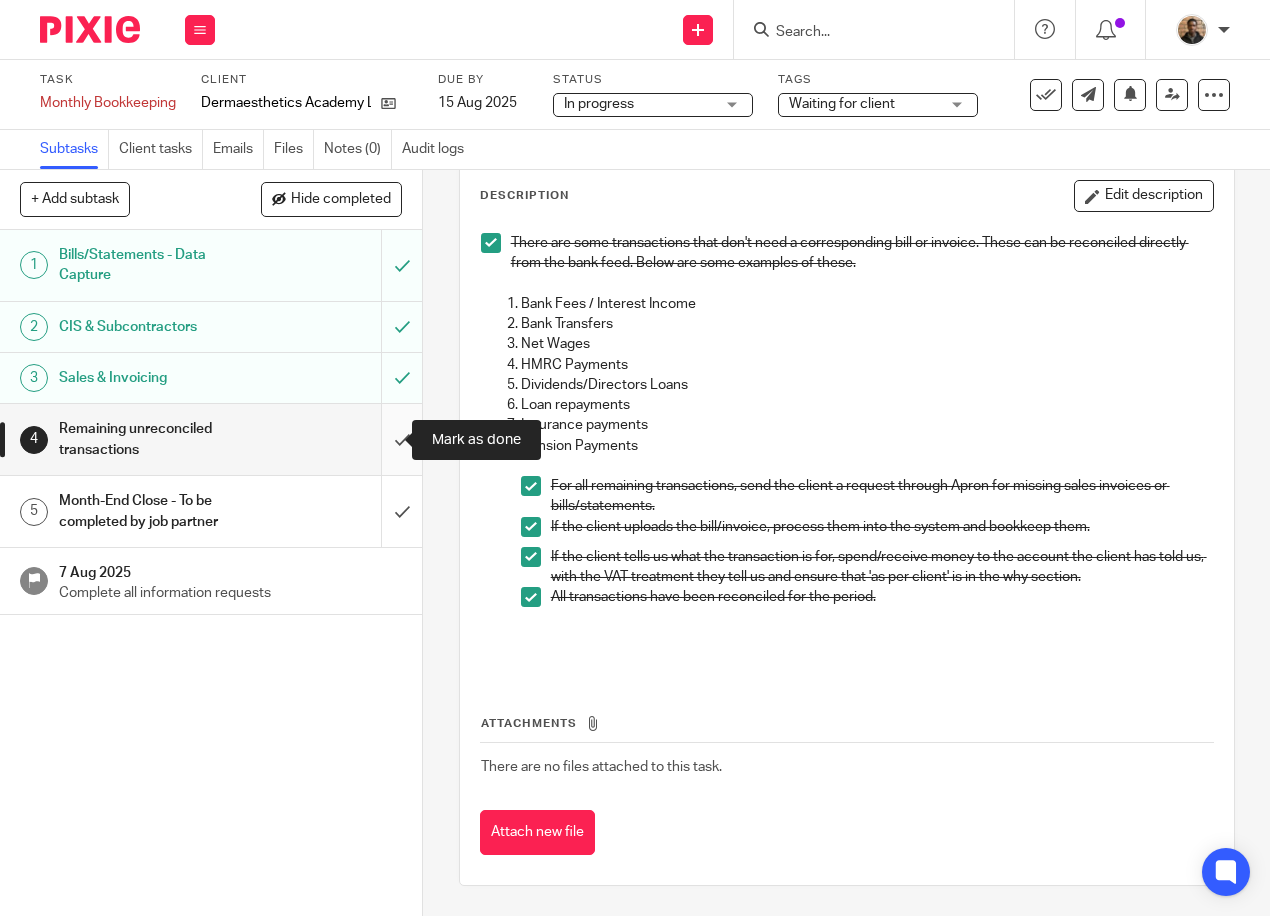click at bounding box center (211, 439) 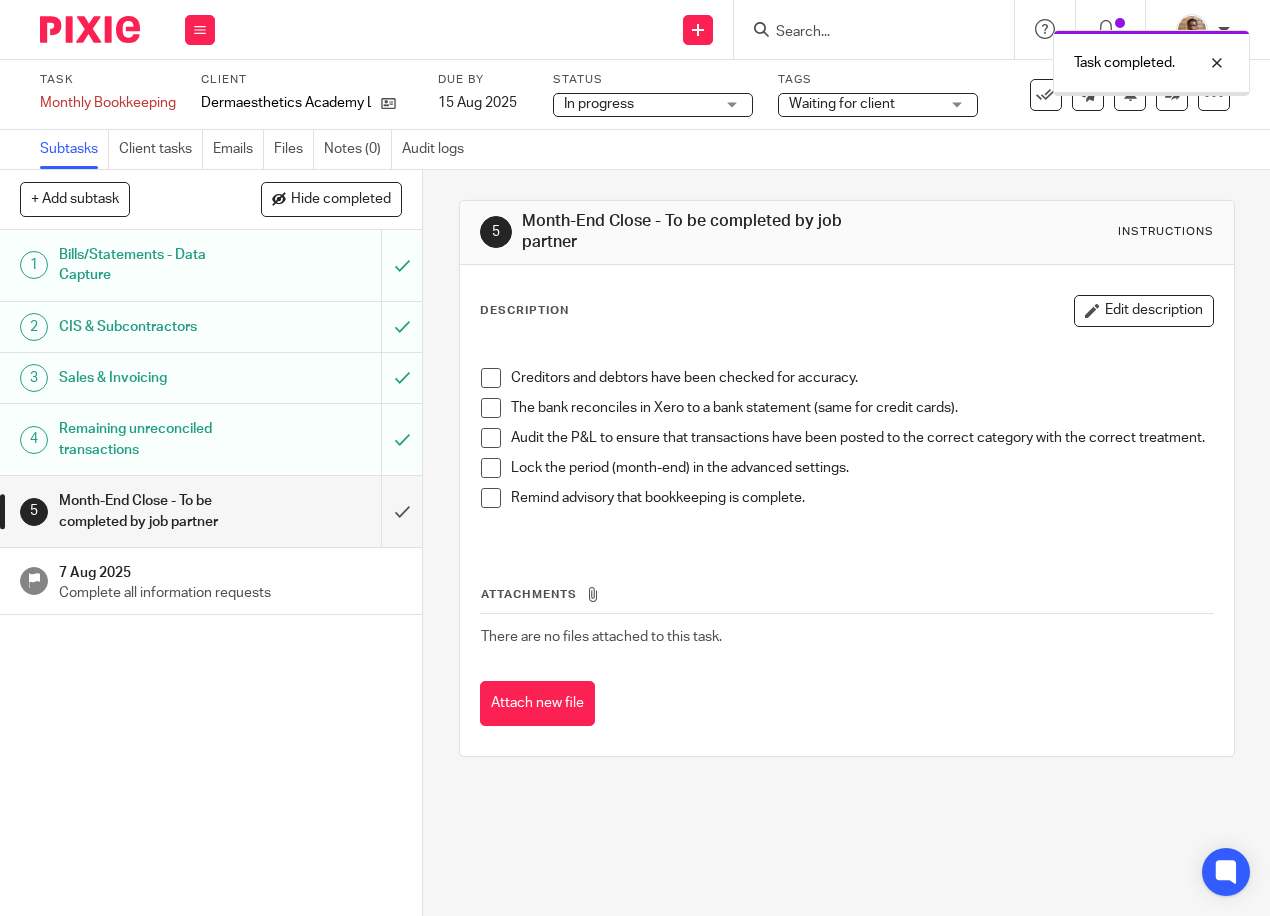 scroll, scrollTop: 0, scrollLeft: 0, axis: both 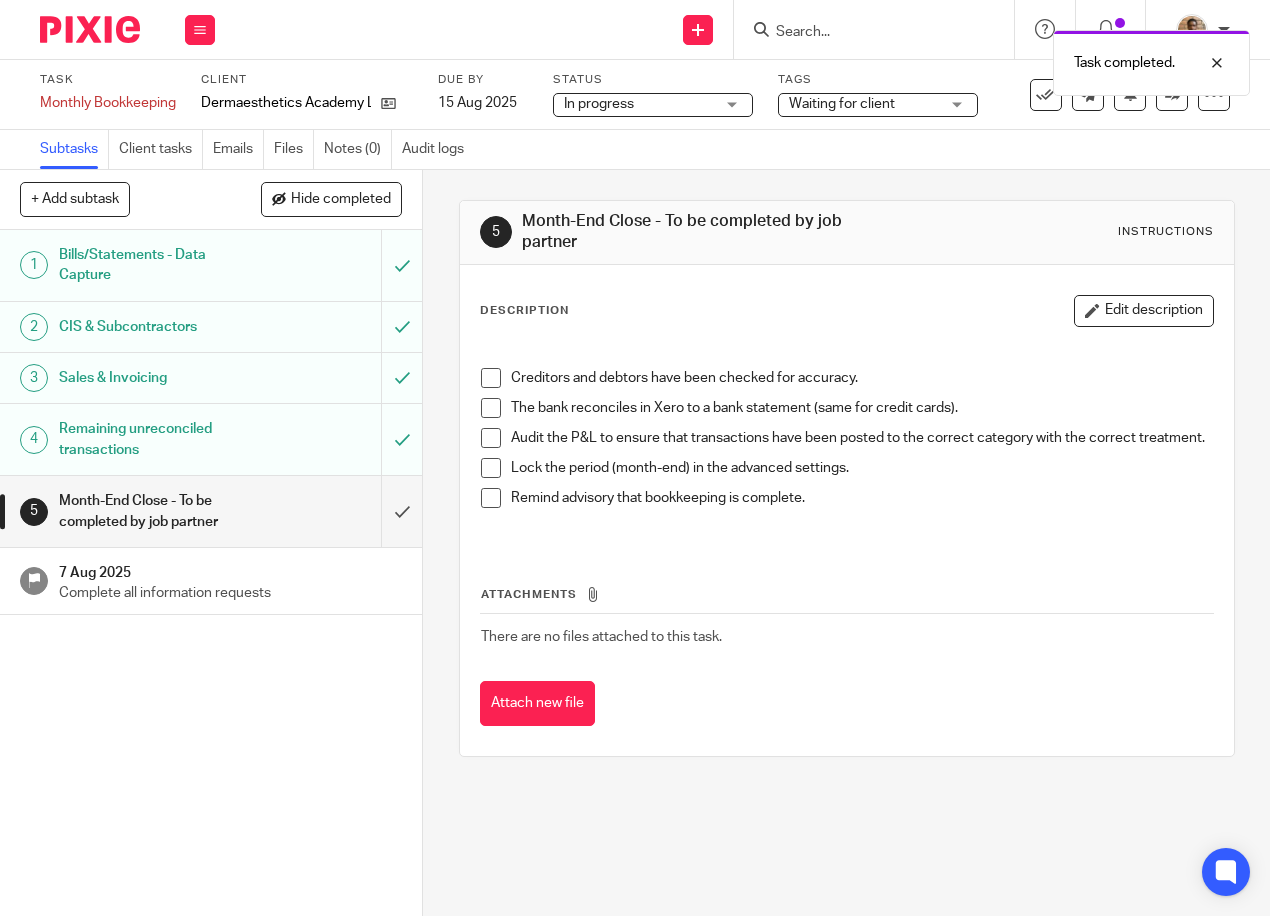 click on "Month-End Close - To be completed by job partner" at bounding box center (160, 511) 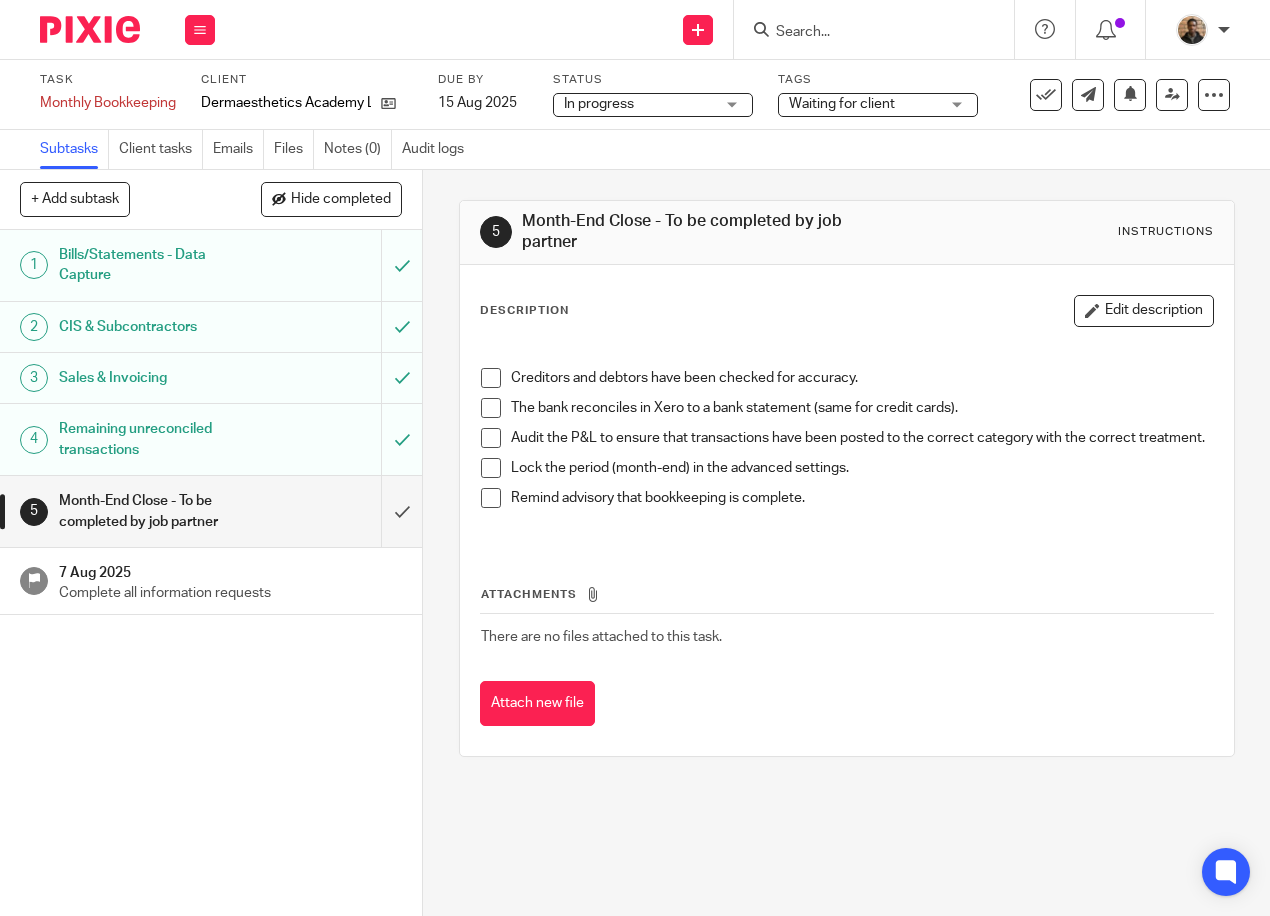 scroll, scrollTop: 0, scrollLeft: 0, axis: both 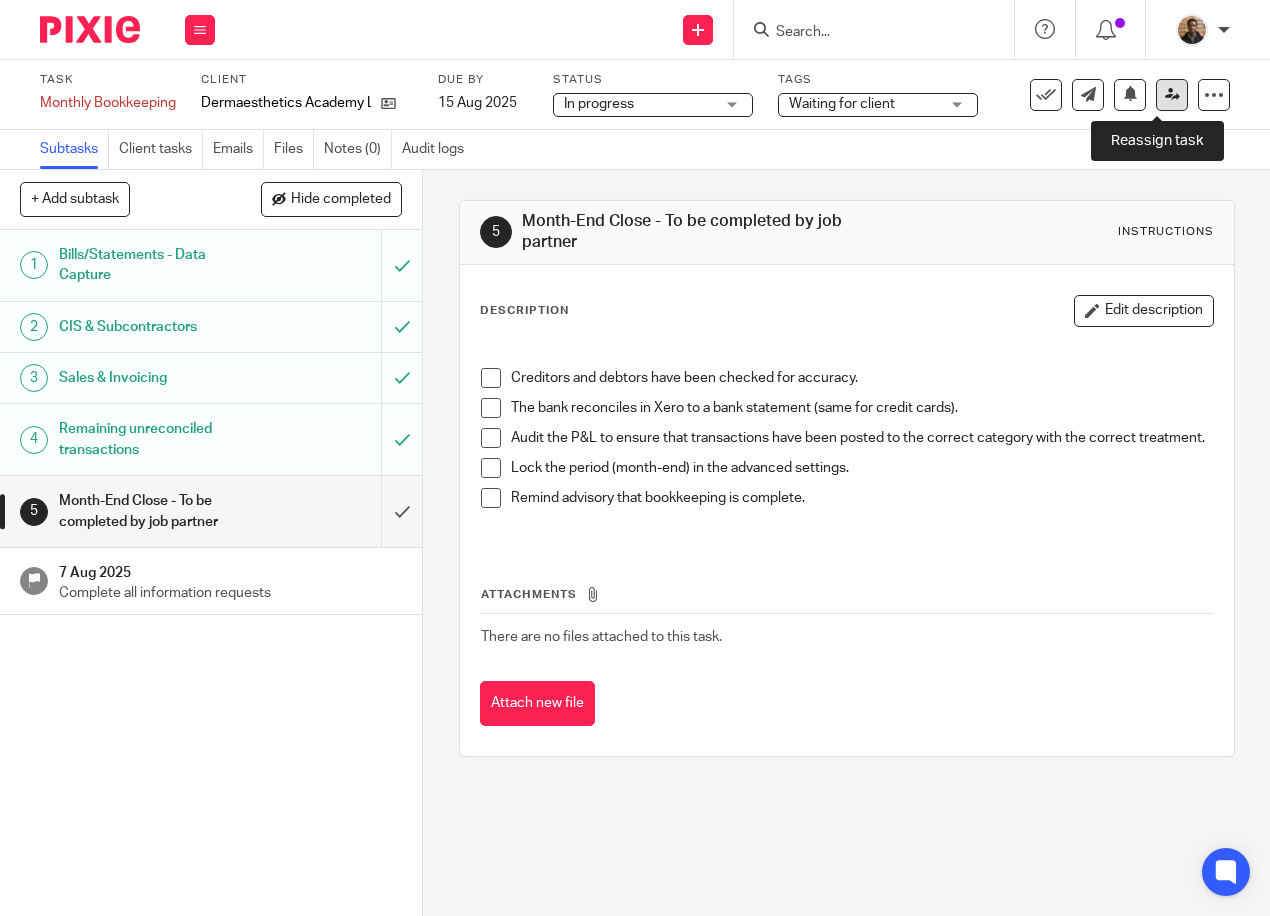 click at bounding box center (1172, 95) 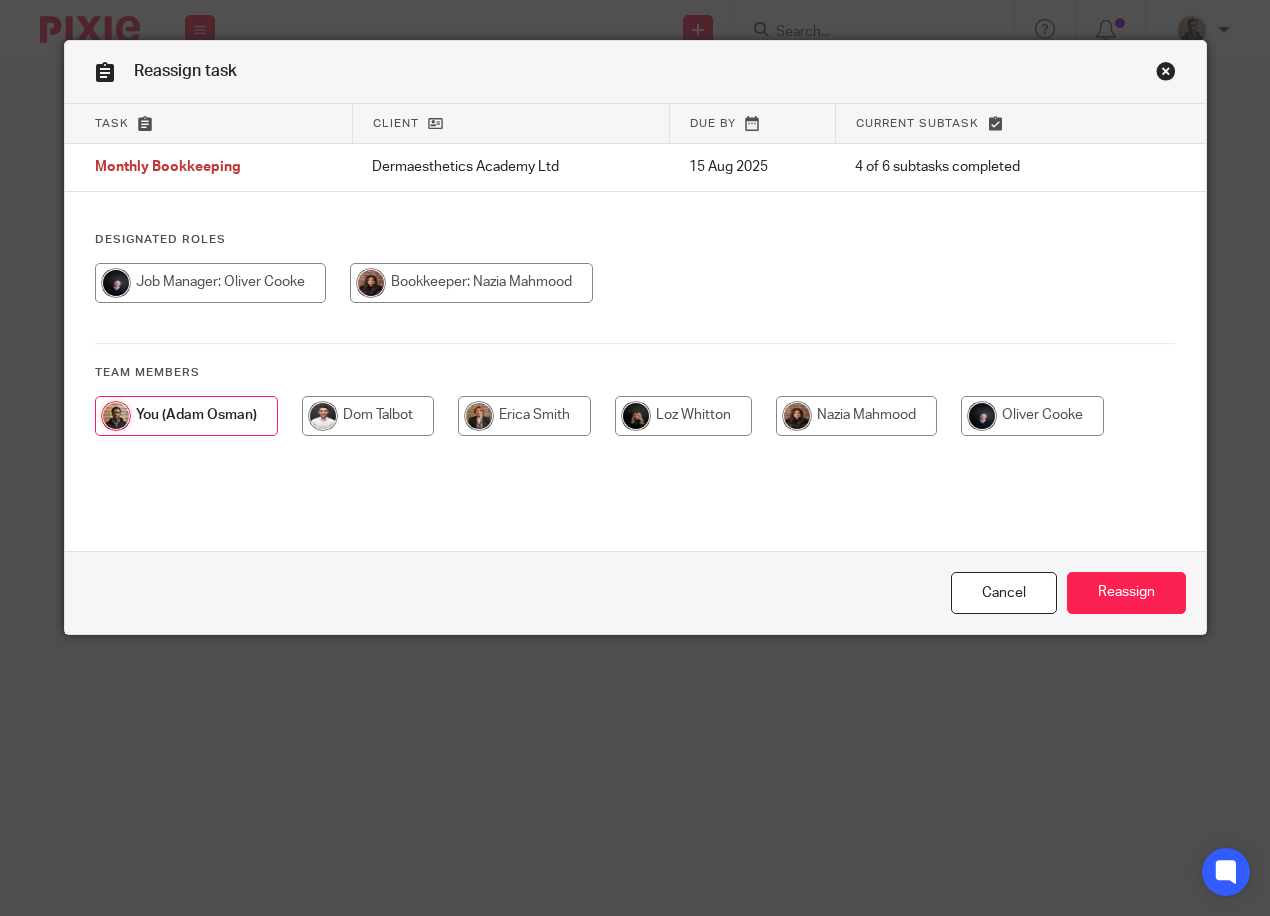 scroll, scrollTop: 0, scrollLeft: 0, axis: both 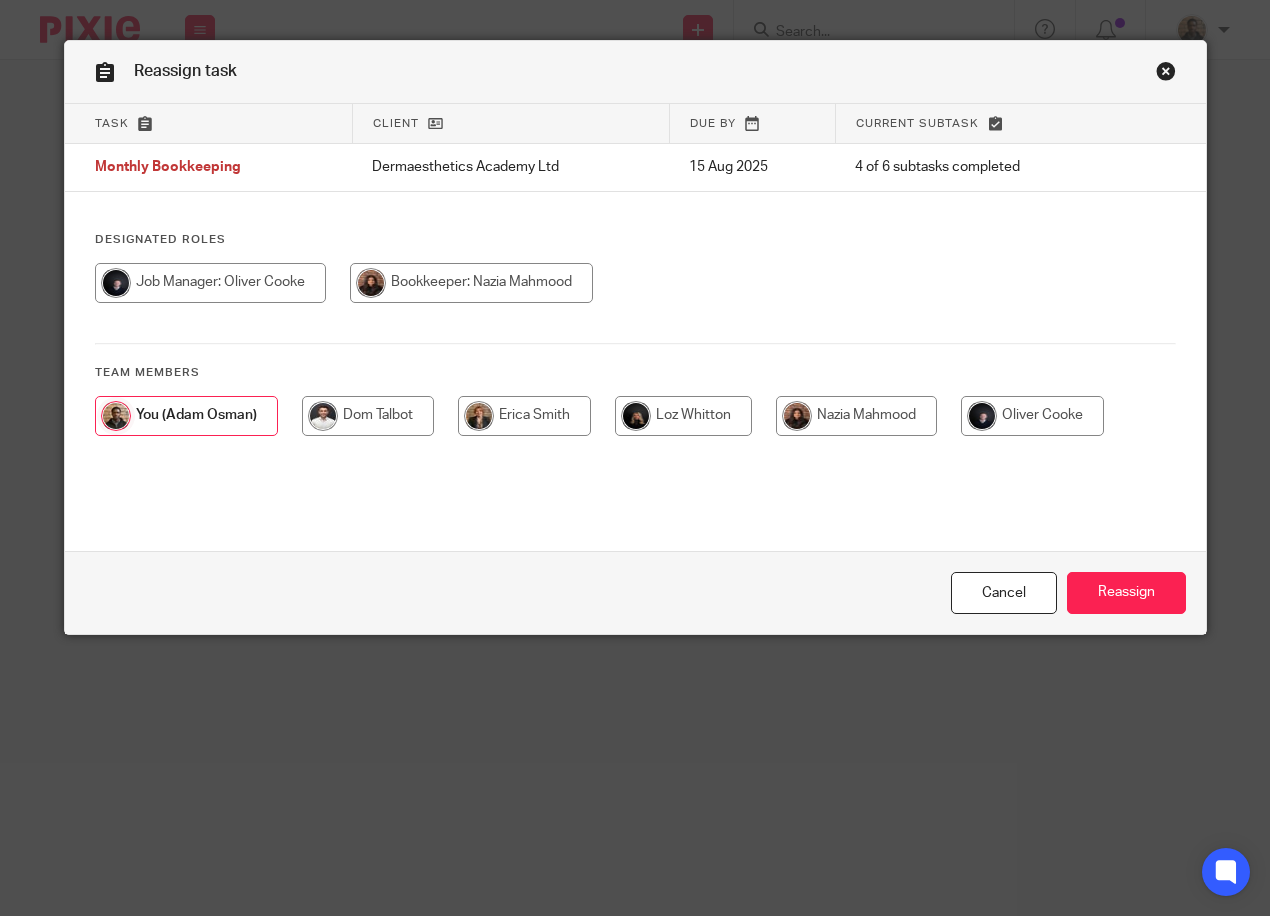 click at bounding box center (635, 293) 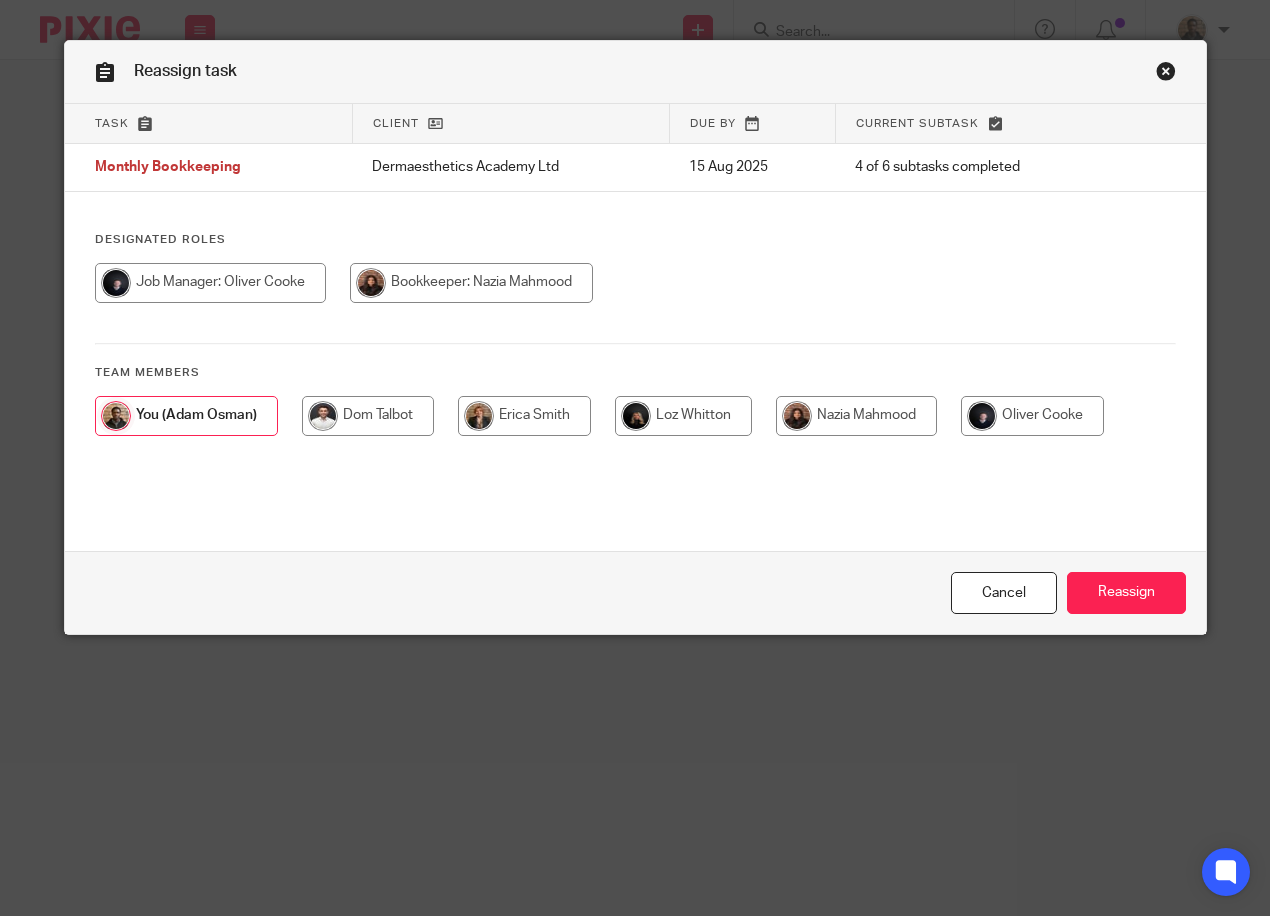 radio on "true" 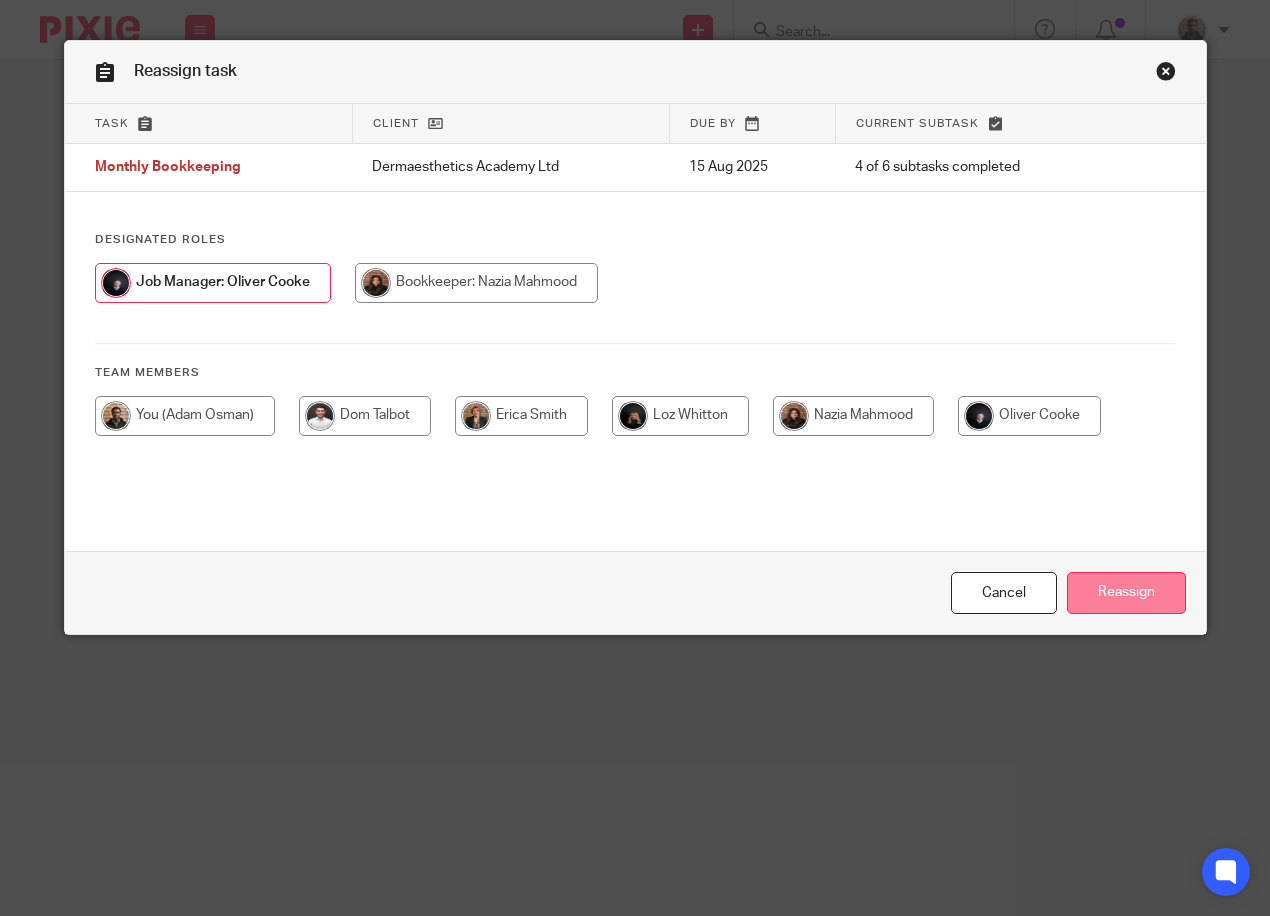click on "Reassign" at bounding box center (1126, 593) 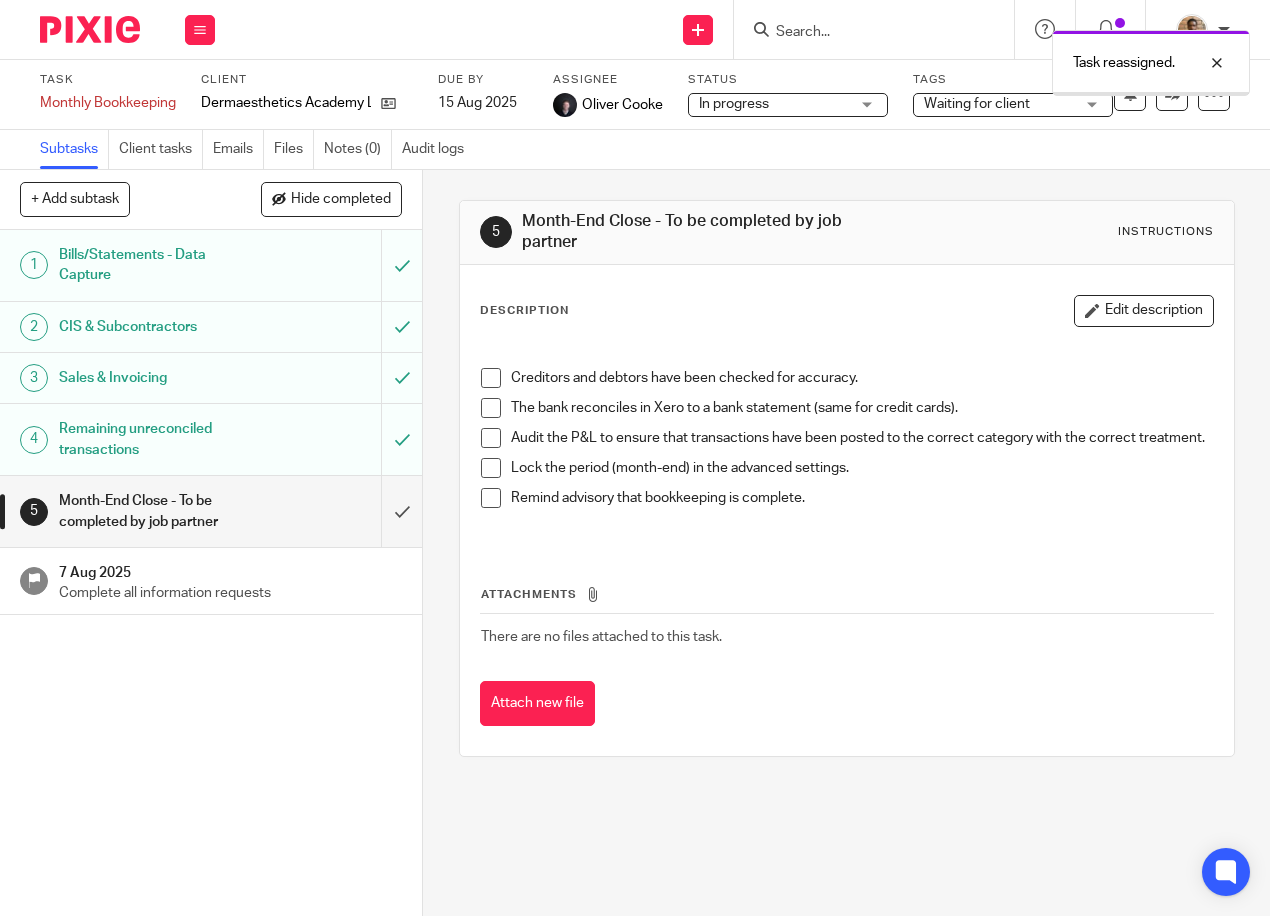 scroll, scrollTop: 0, scrollLeft: 0, axis: both 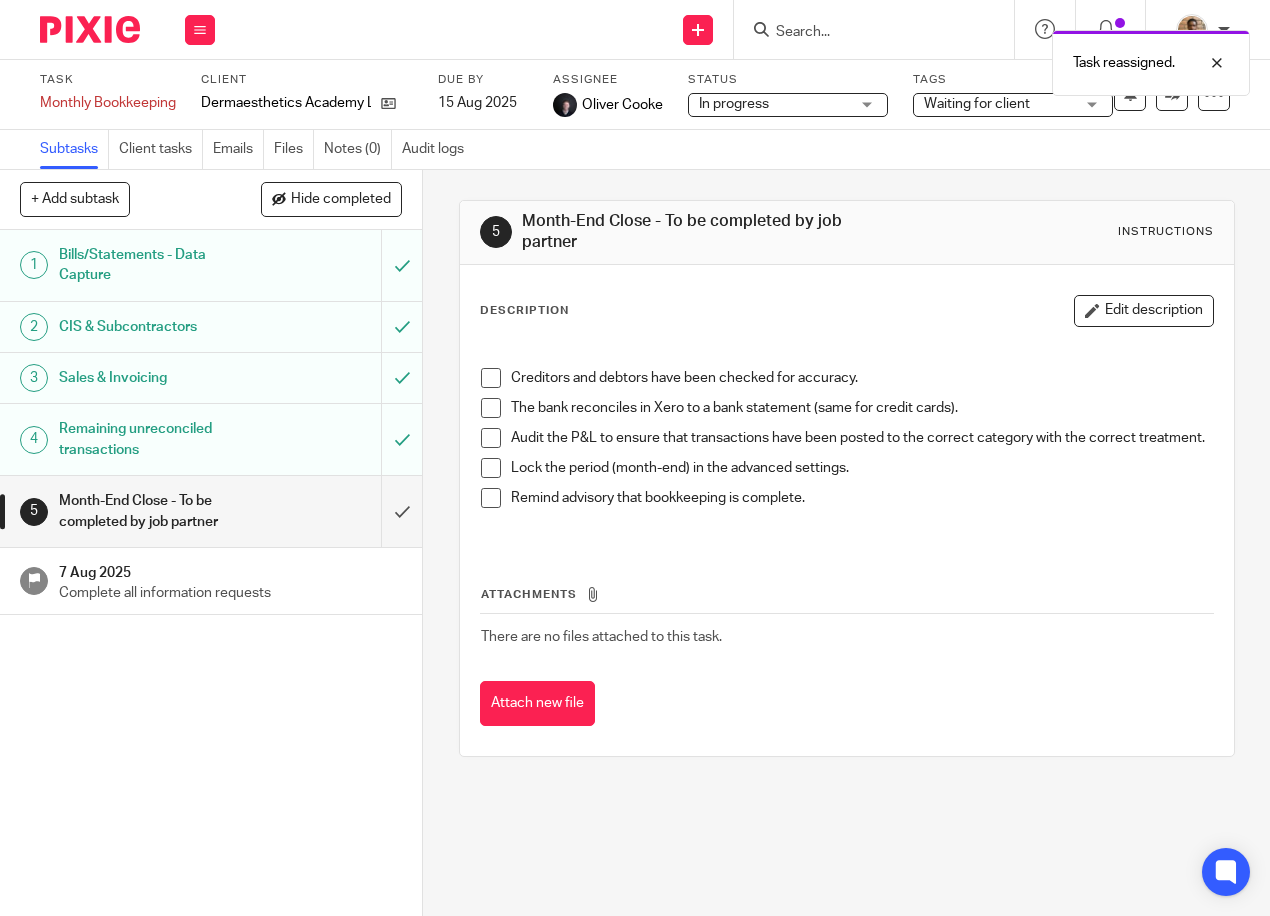 drag, startPoint x: 602, startPoint y: 176, endPoint x: 351, endPoint y: 107, distance: 260.31134 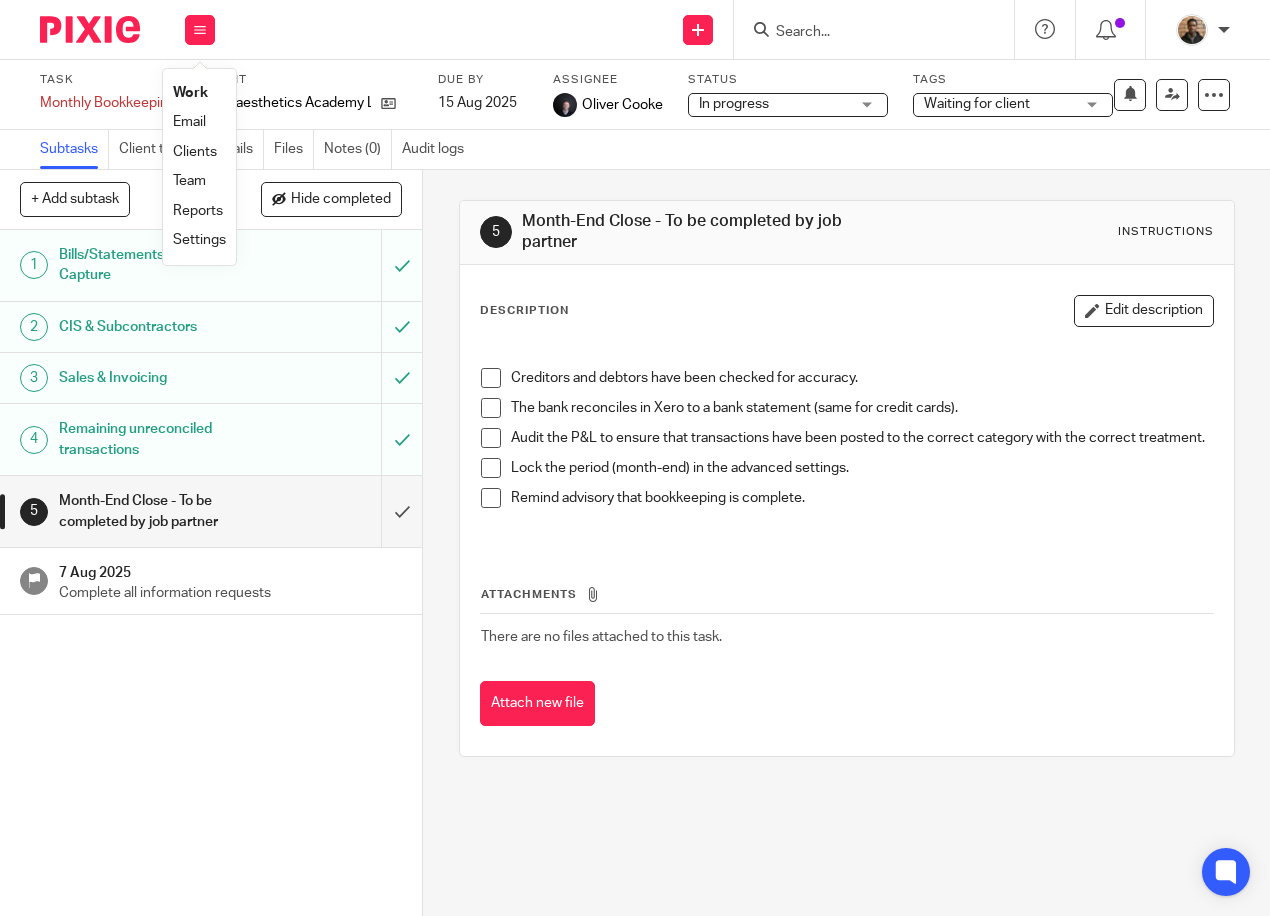 click at bounding box center [864, 33] 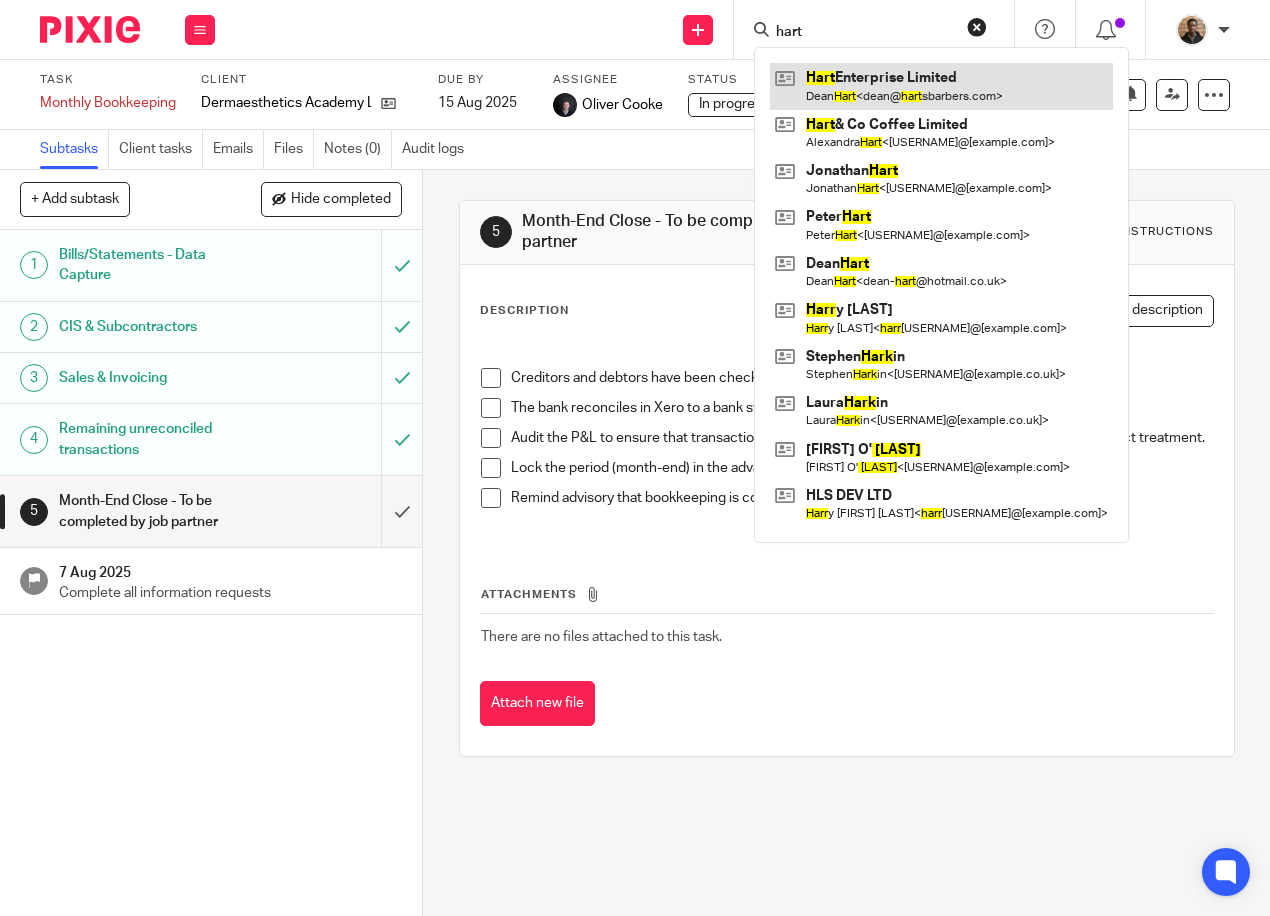 type on "hart" 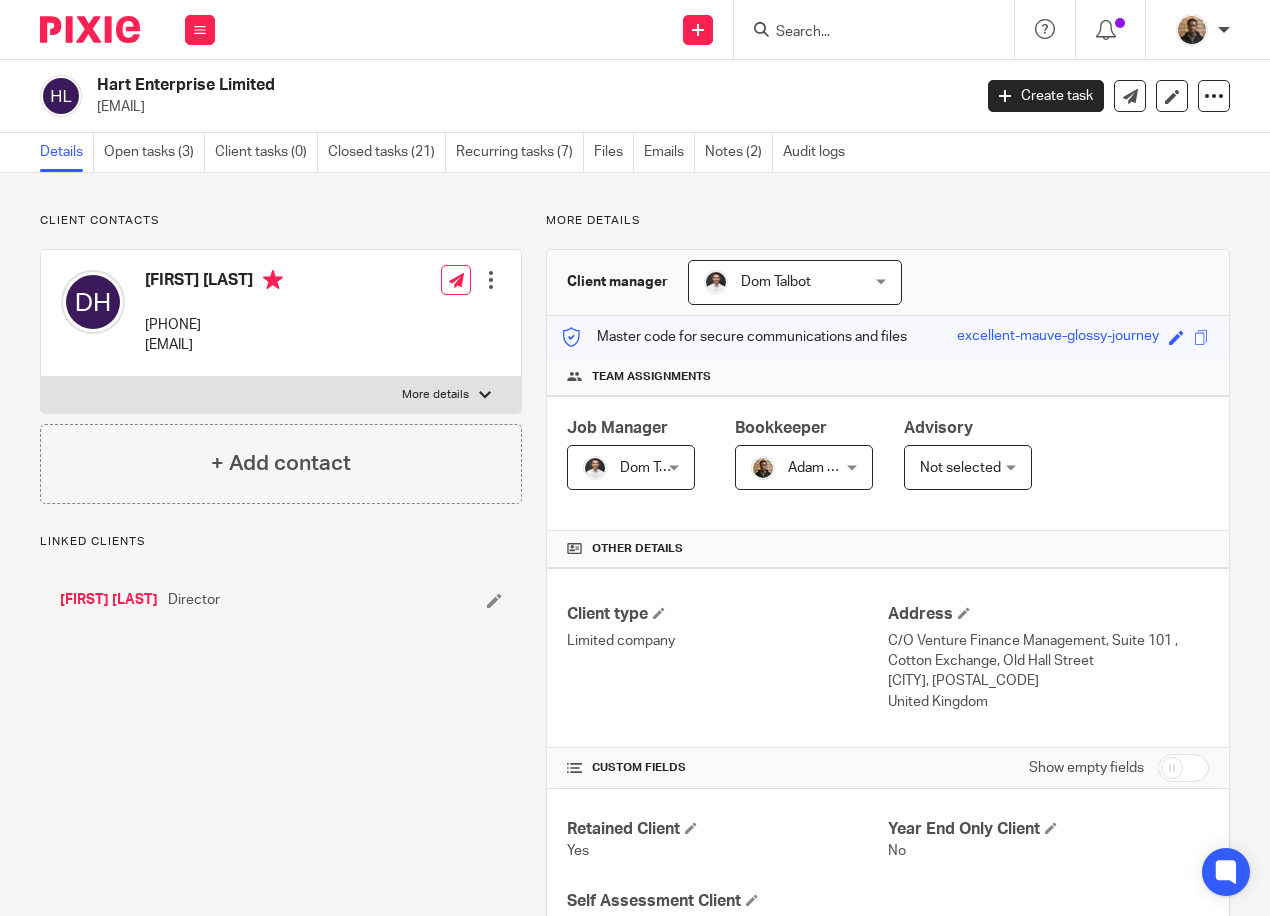 scroll, scrollTop: 0, scrollLeft: 0, axis: both 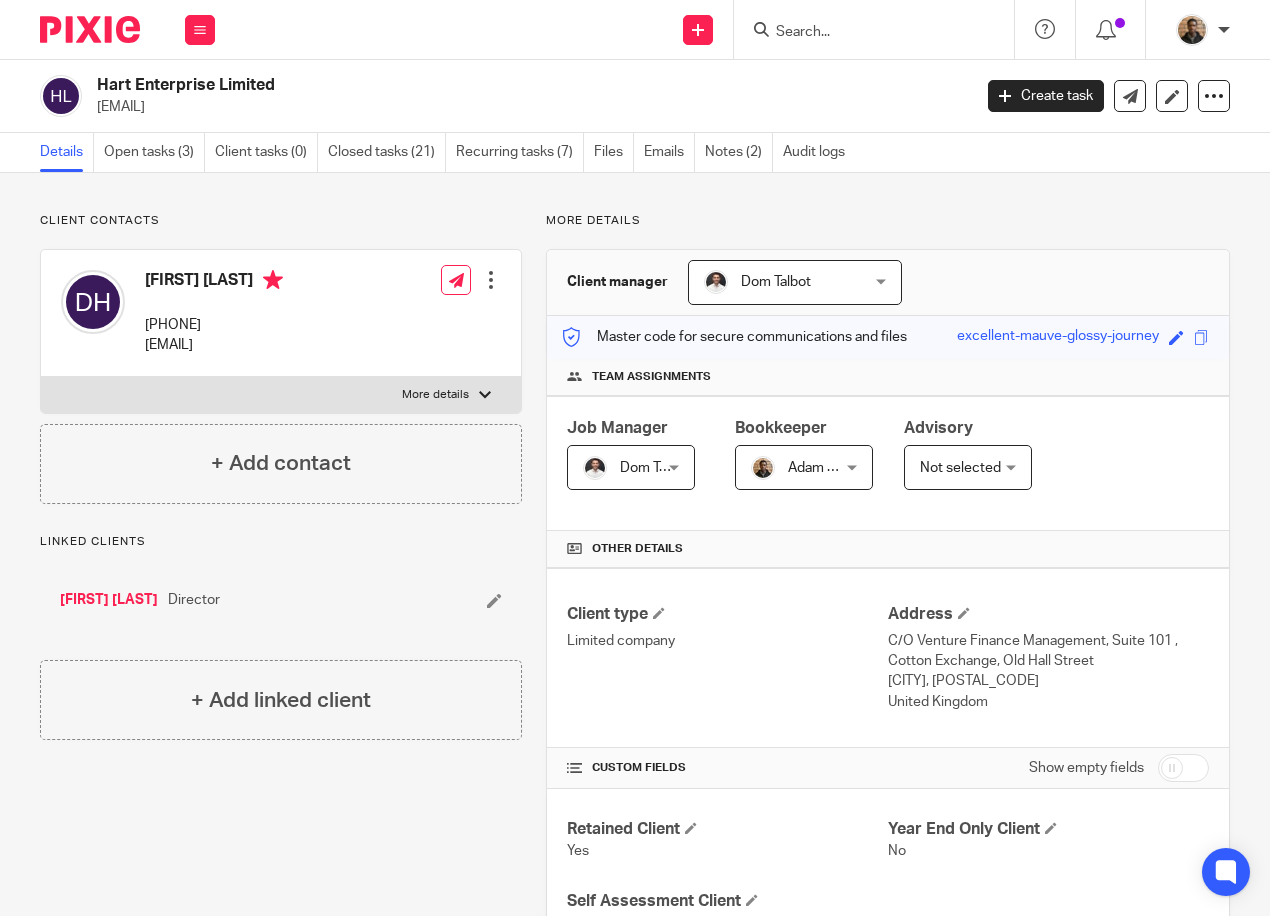 drag, startPoint x: 141, startPoint y: 345, endPoint x: 368, endPoint y: 361, distance: 227.56317 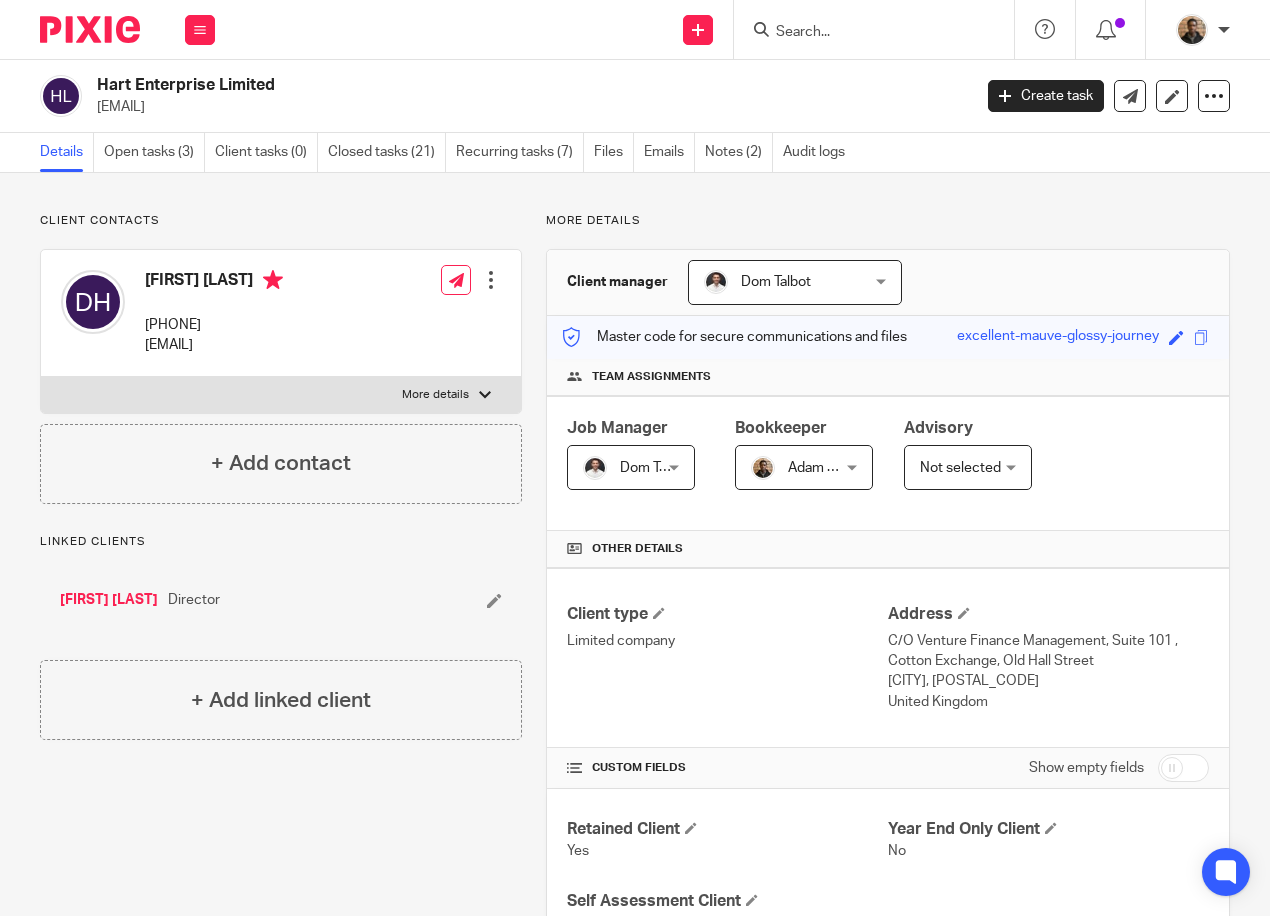 copy on "[EMAIL]" 